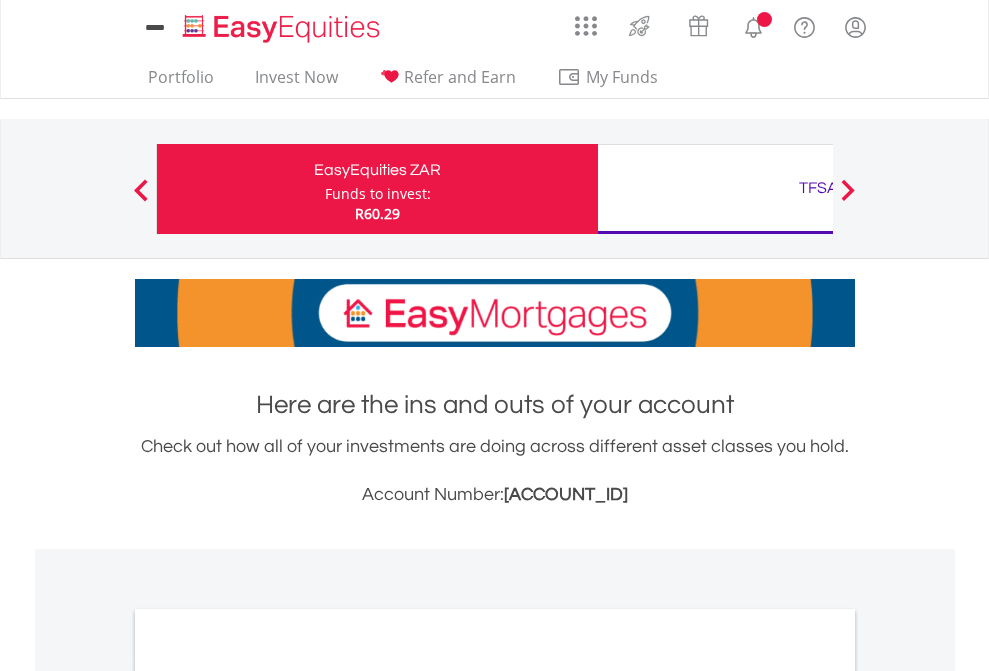 scroll, scrollTop: 0, scrollLeft: 0, axis: both 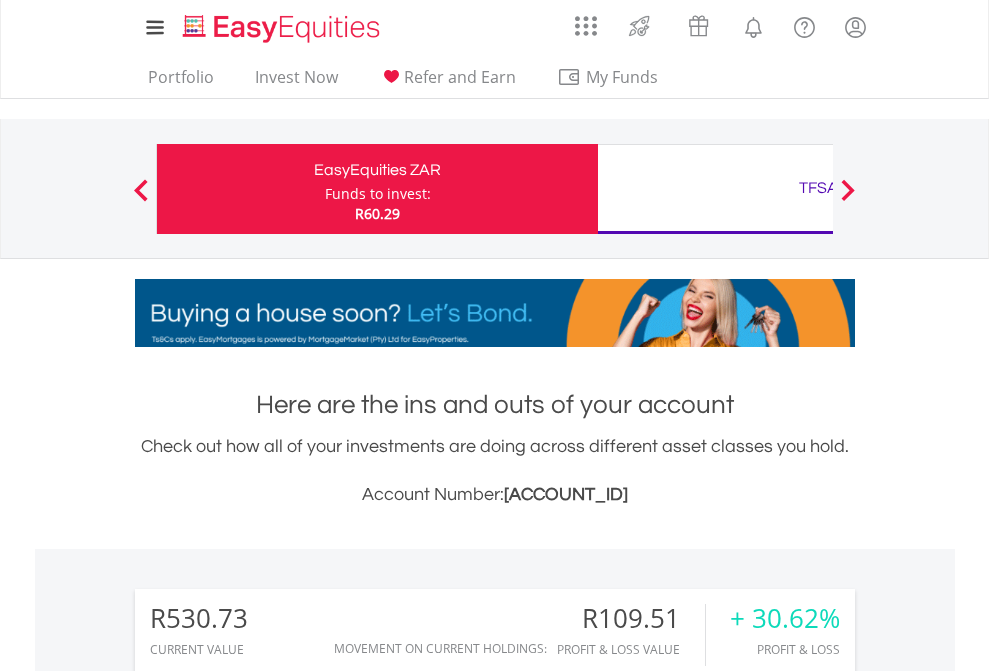 click on "Funds to invest:" at bounding box center [378, 194] 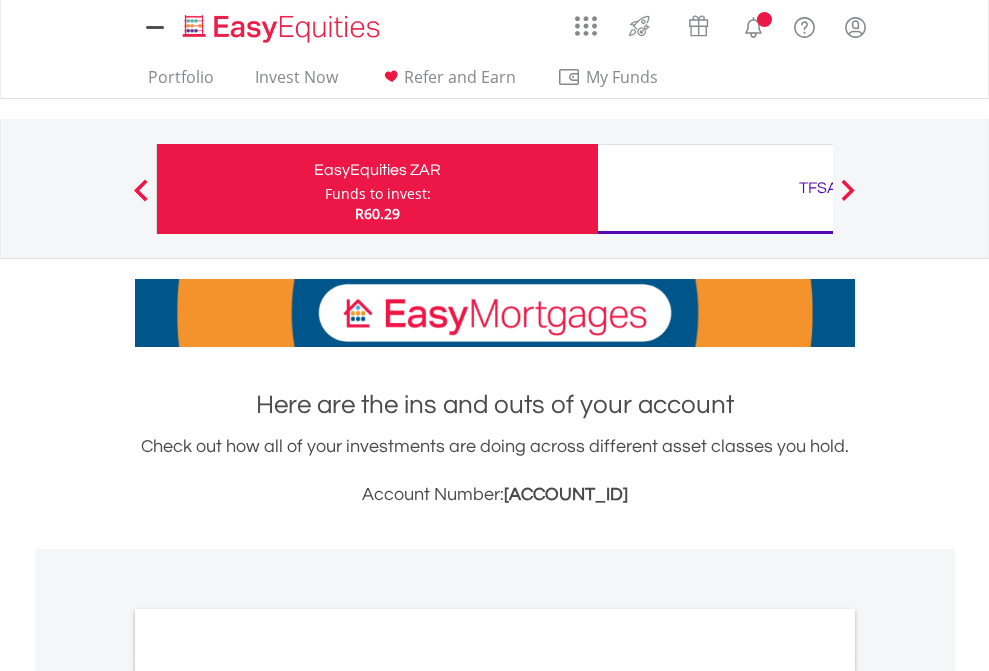 scroll, scrollTop: 0, scrollLeft: 0, axis: both 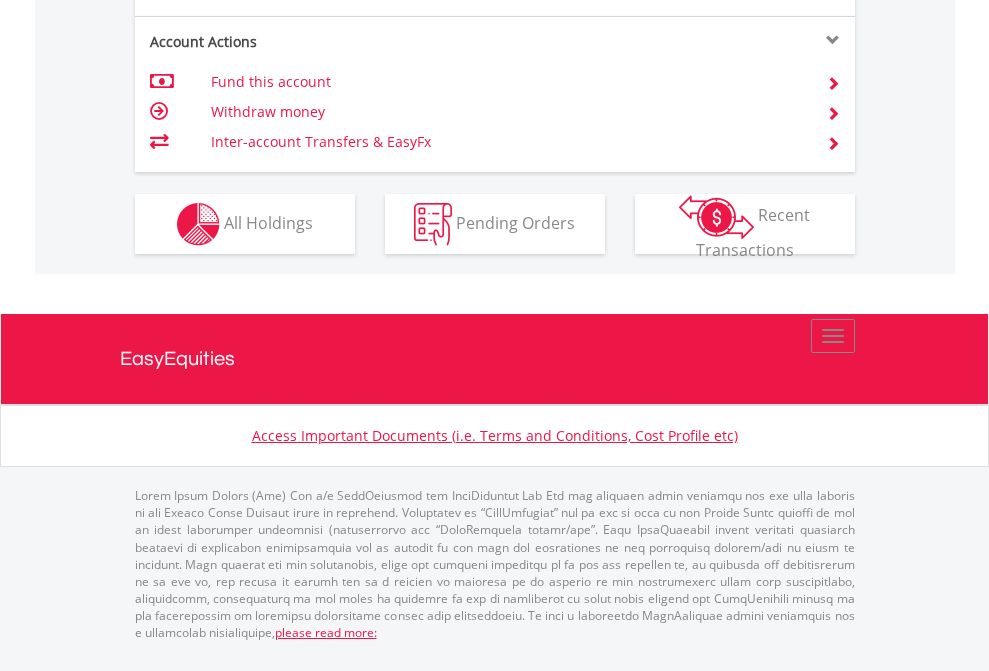 click on "Investment types" at bounding box center [706, -337] 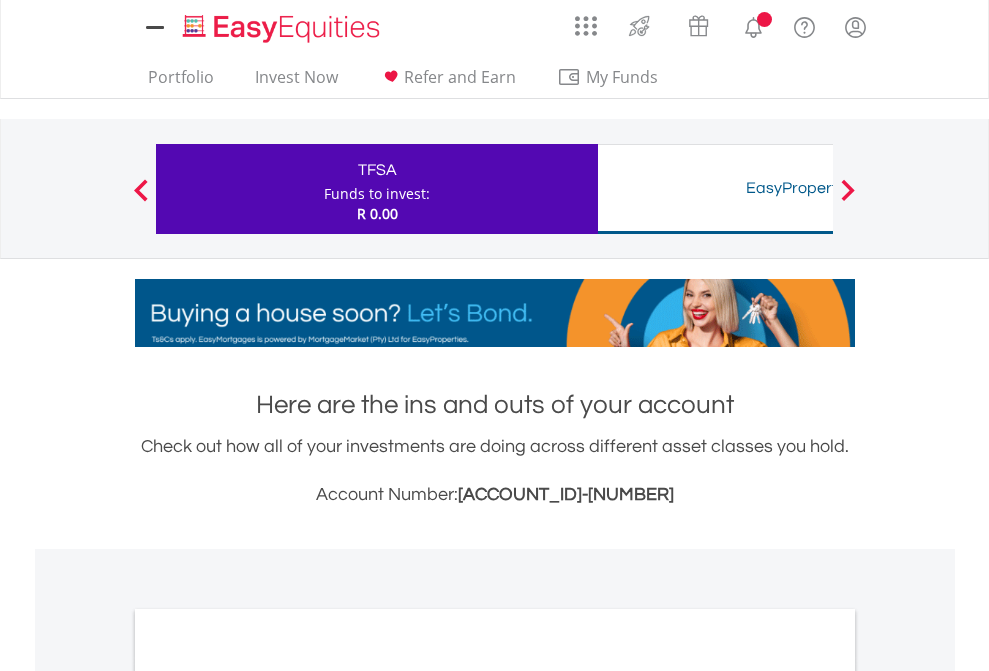 scroll, scrollTop: 0, scrollLeft: 0, axis: both 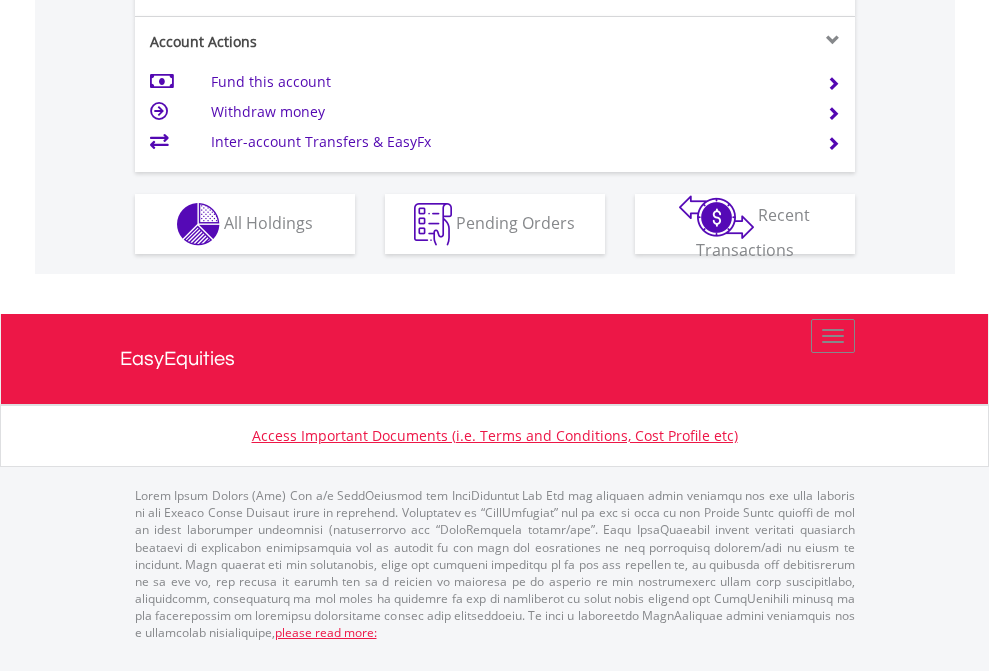 click on "Investment types" at bounding box center [706, -337] 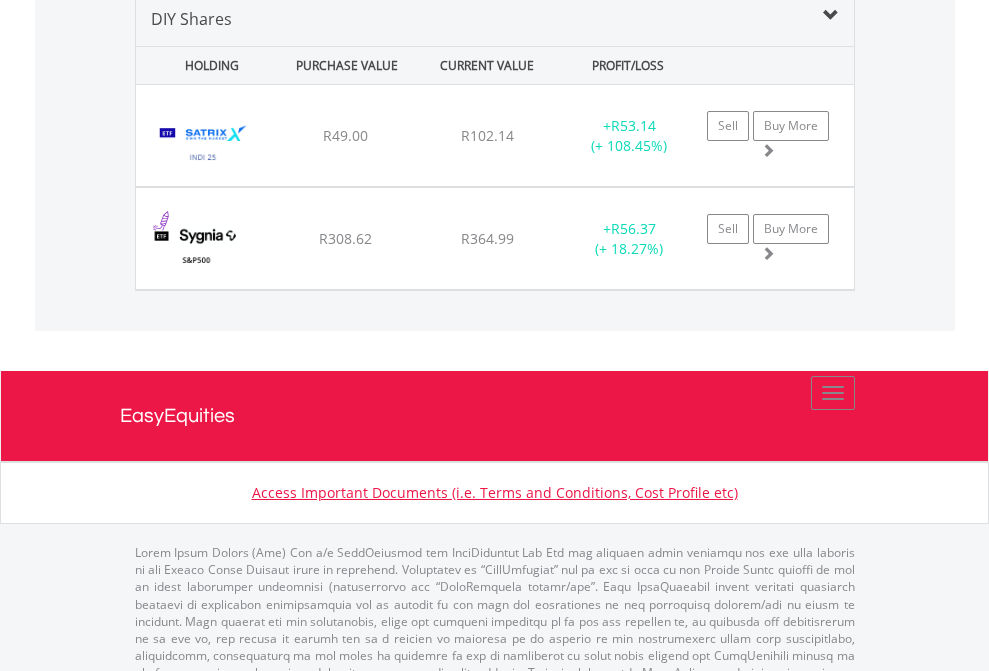 scroll, scrollTop: 1933, scrollLeft: 0, axis: vertical 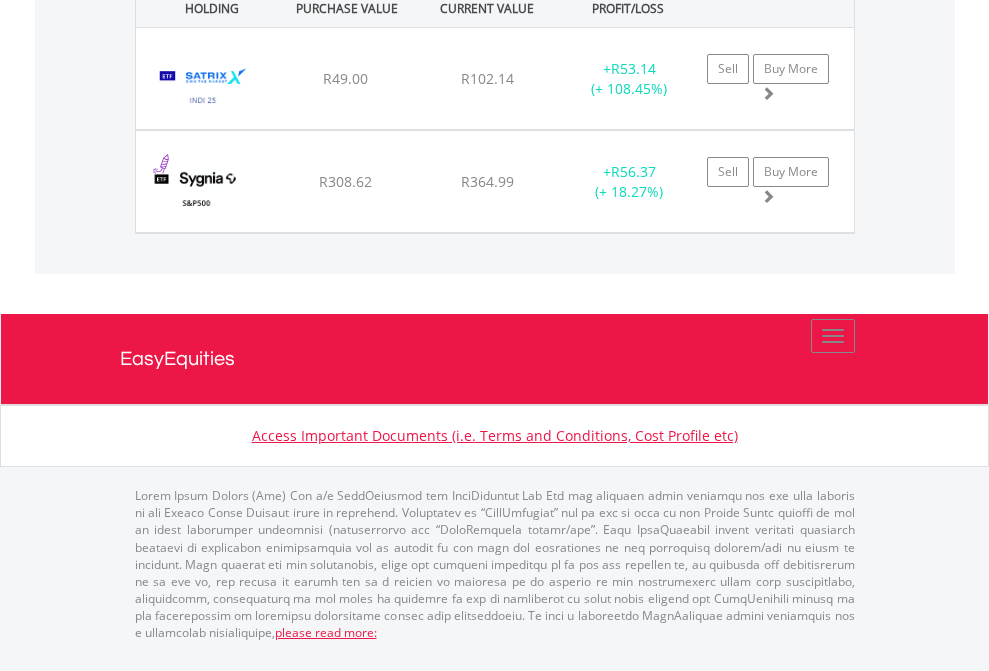 click on "TFSA" at bounding box center (818, -1071) 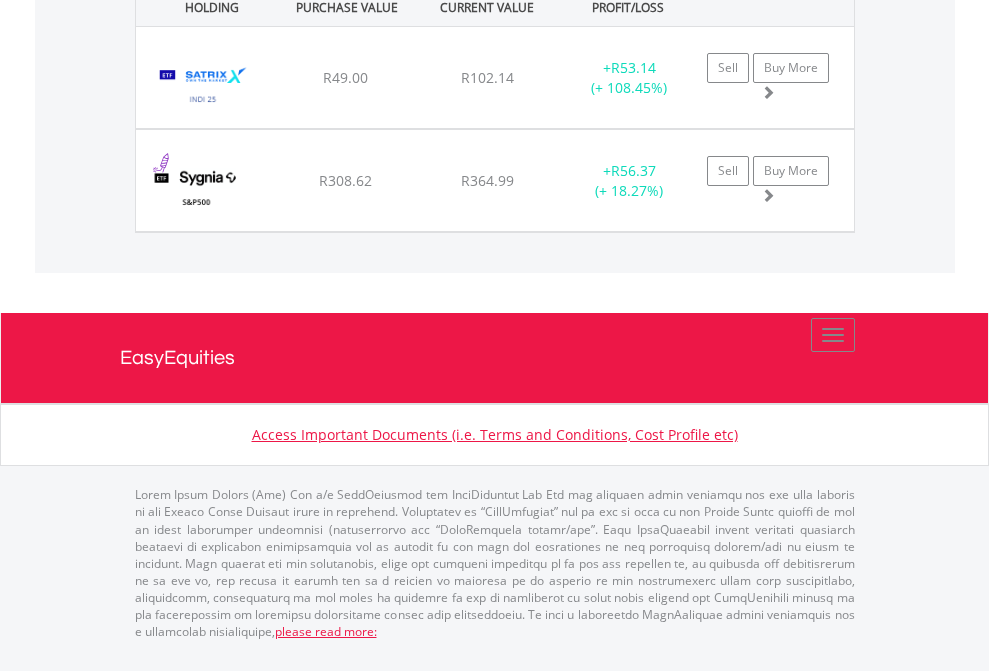 scroll, scrollTop: 144, scrollLeft: 0, axis: vertical 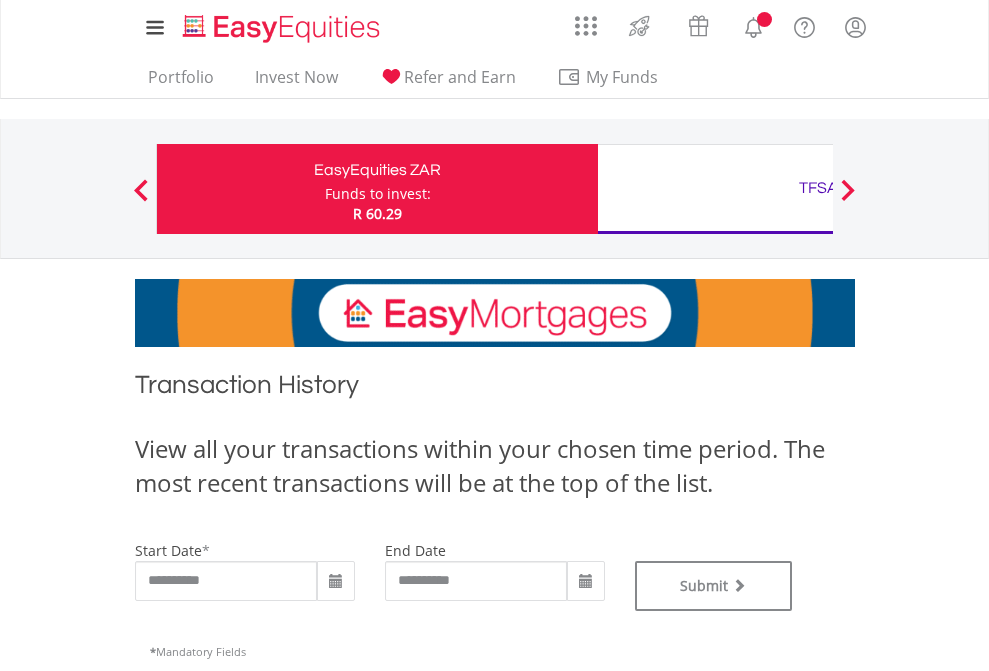 type on "**********" 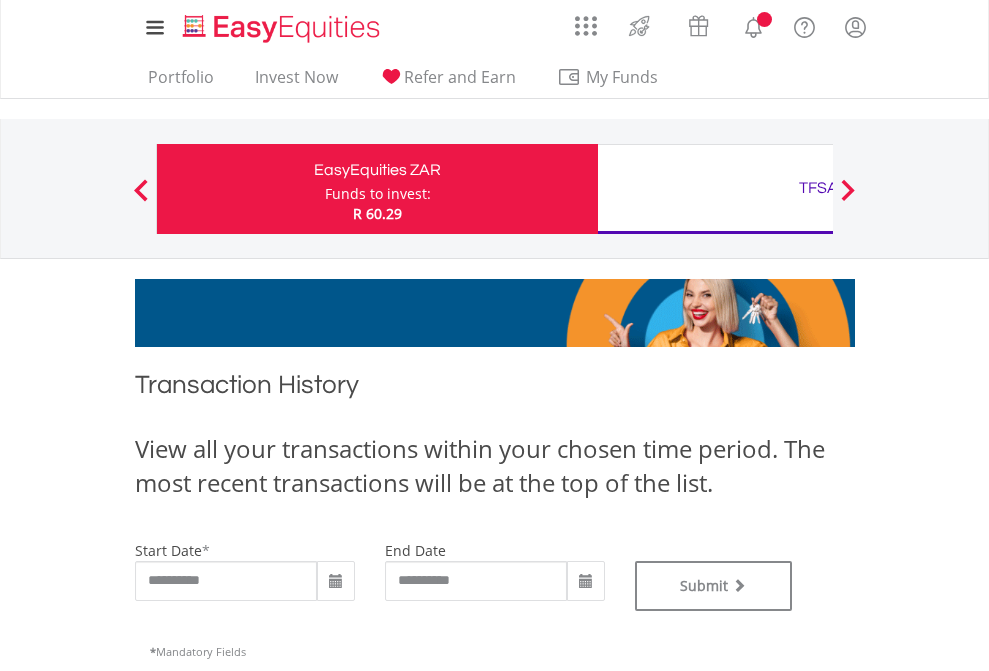 type on "**********" 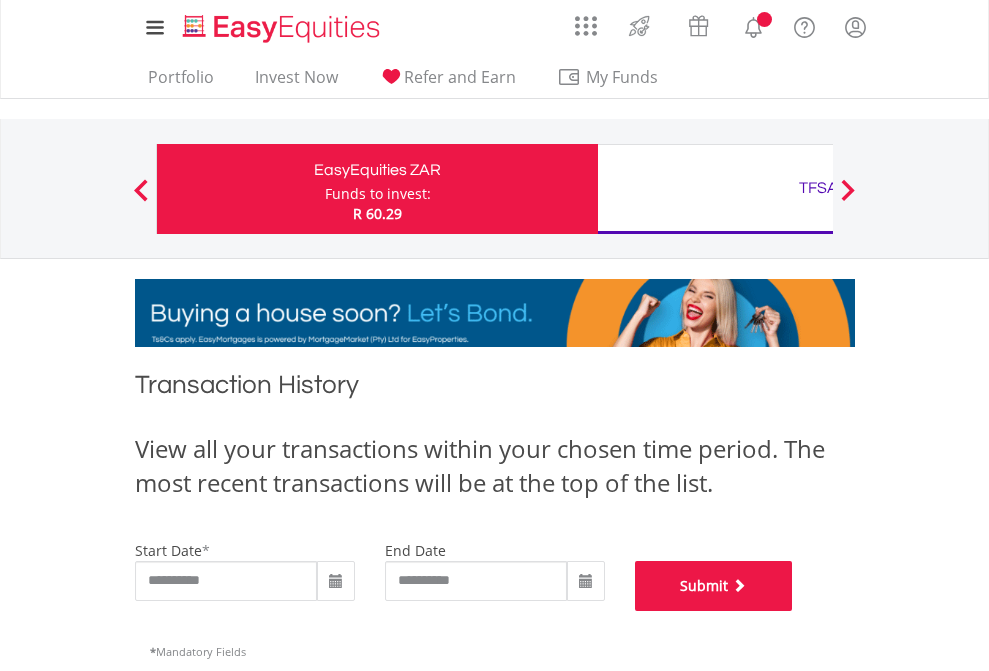 click on "Submit" at bounding box center [714, 586] 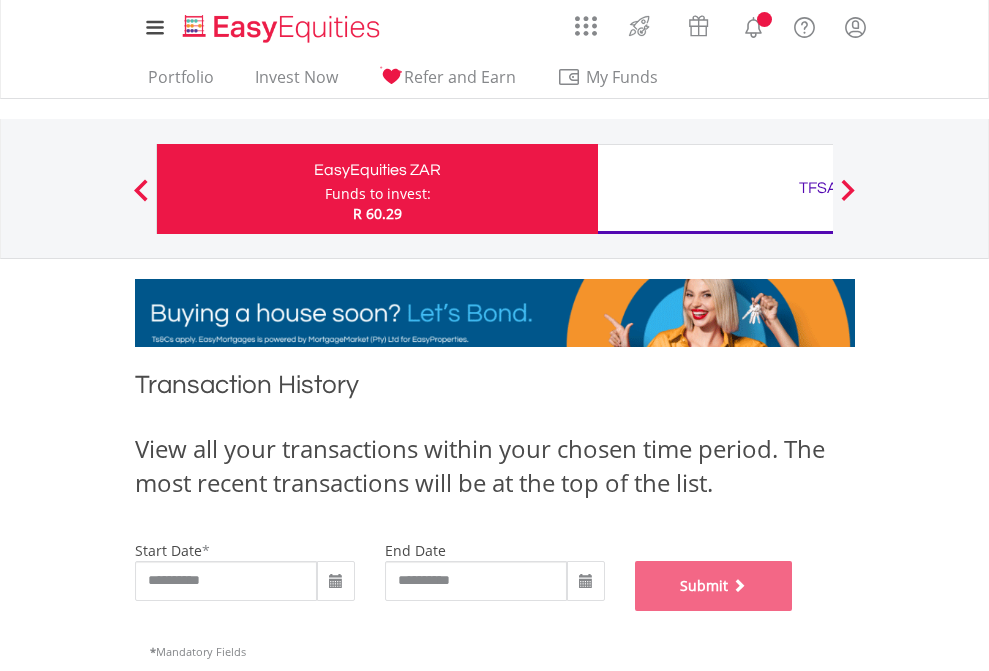 scroll, scrollTop: 811, scrollLeft: 0, axis: vertical 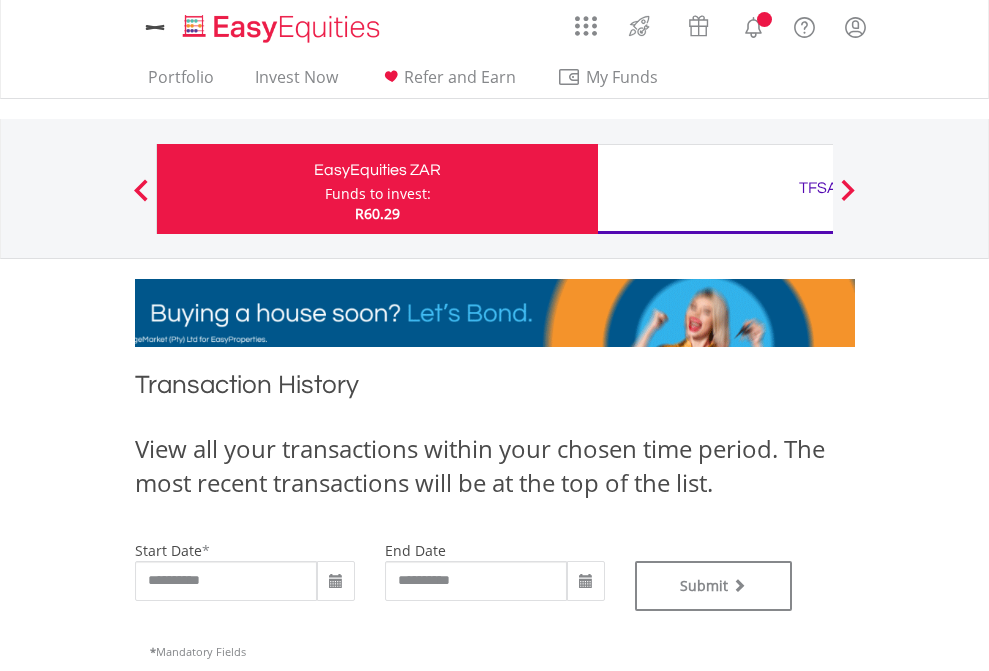 click on "TFSA" at bounding box center [818, 188] 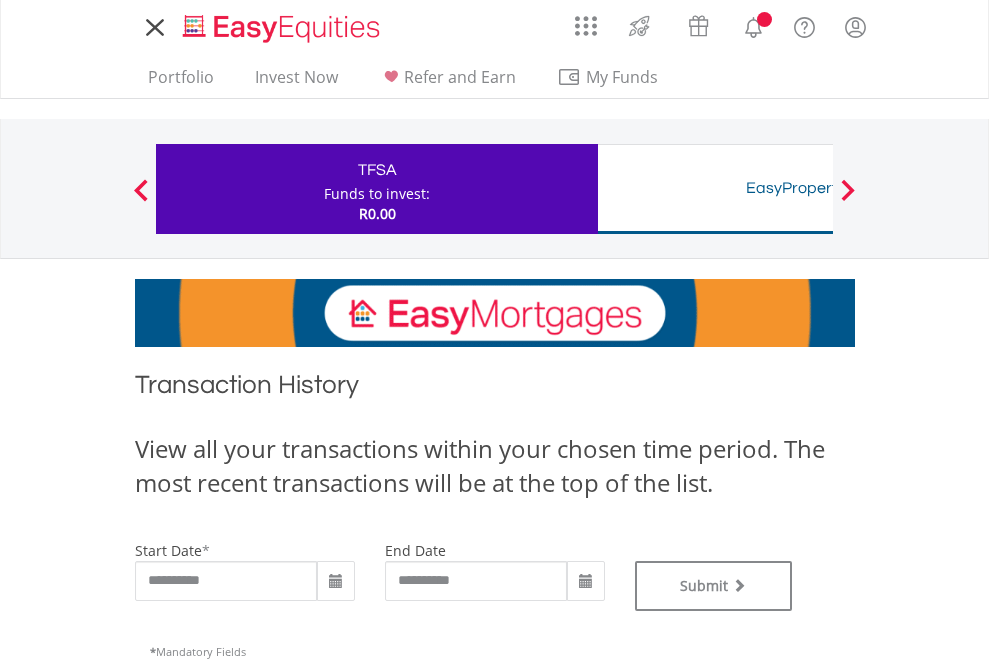 scroll, scrollTop: 0, scrollLeft: 0, axis: both 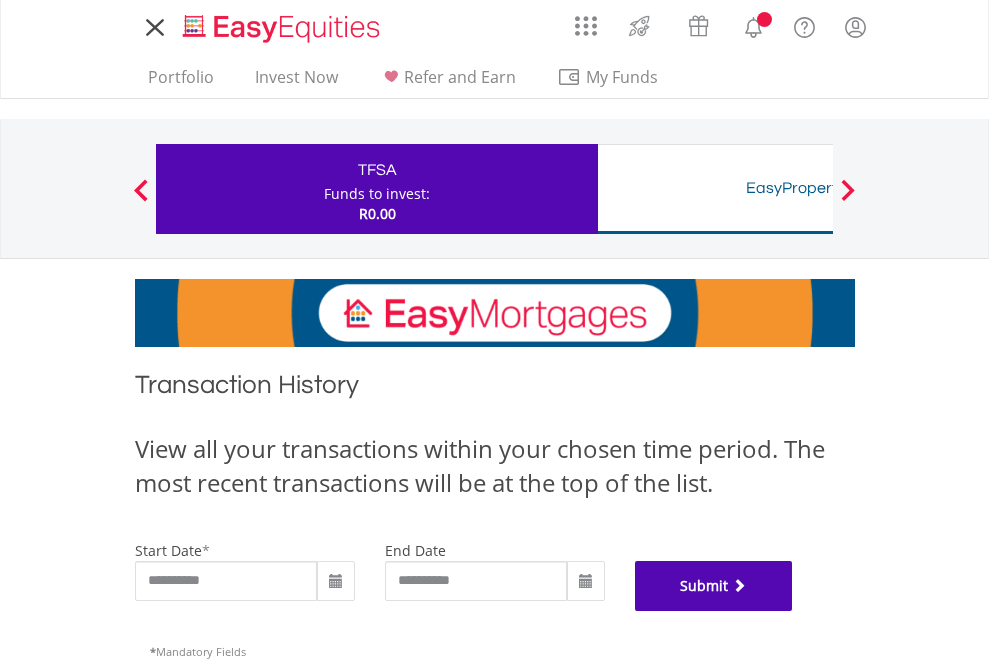 click on "Submit" at bounding box center [714, 586] 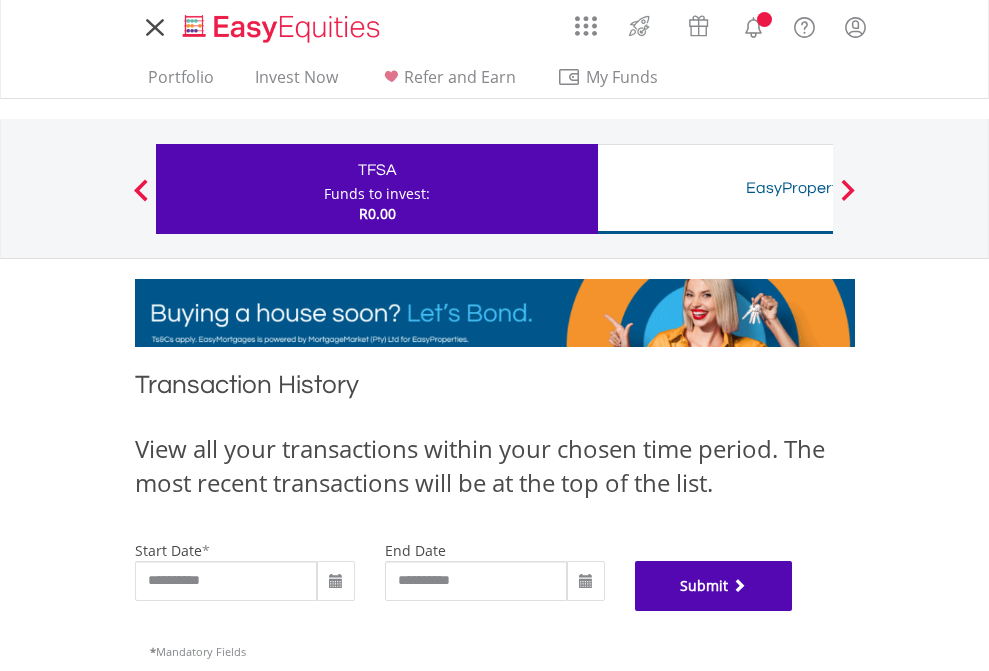 scroll, scrollTop: 811, scrollLeft: 0, axis: vertical 